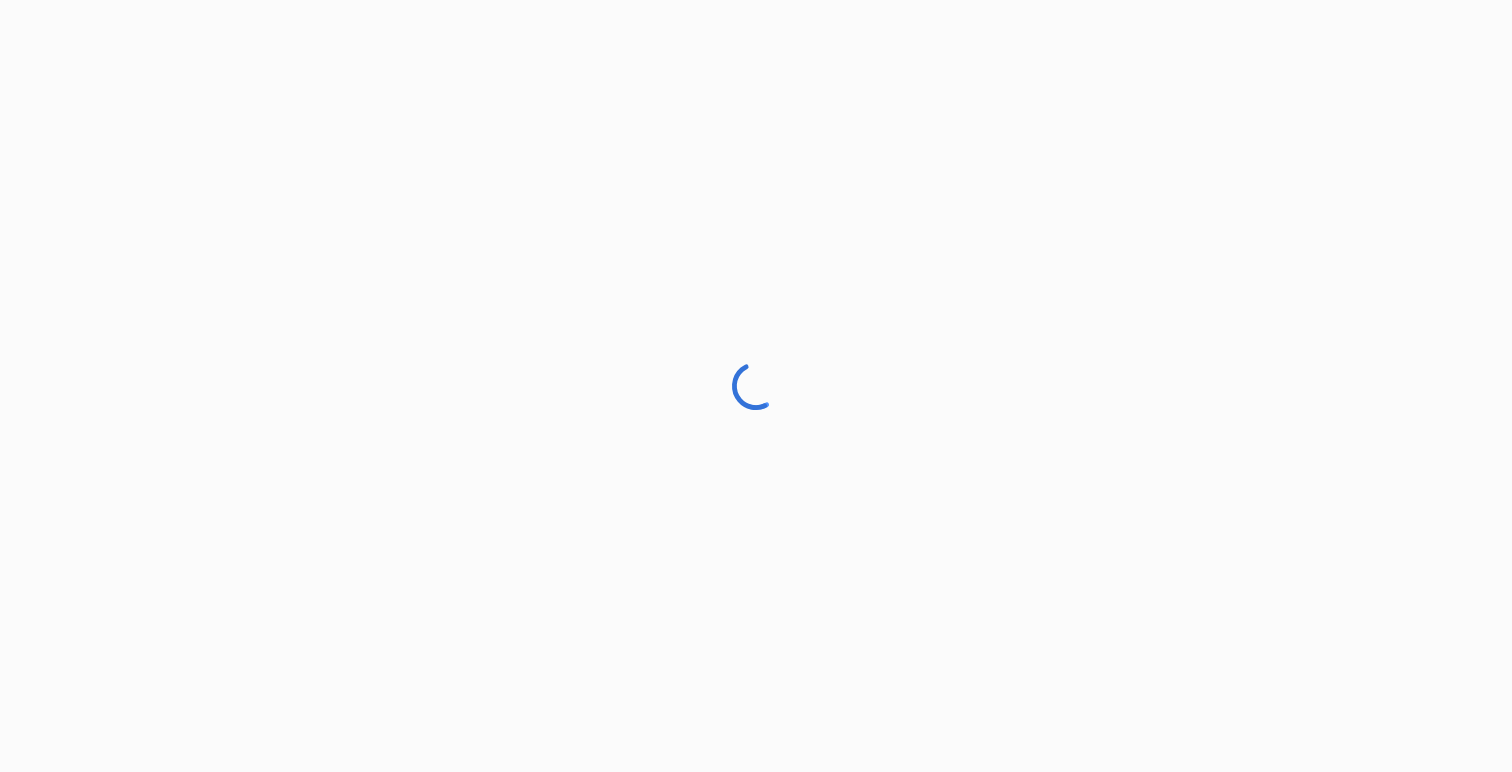 scroll, scrollTop: 0, scrollLeft: 0, axis: both 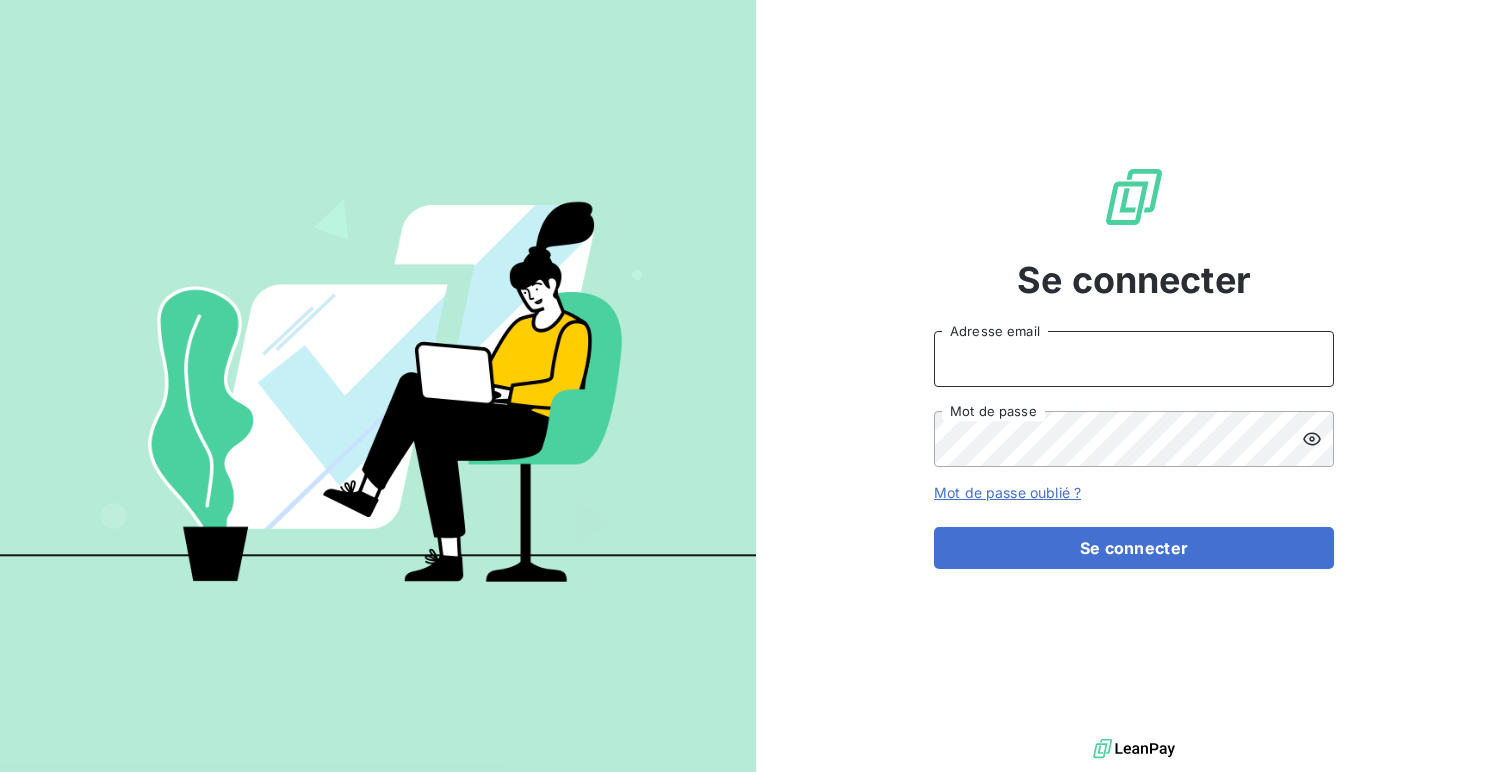 click on "Adresse email" at bounding box center (1134, 359) 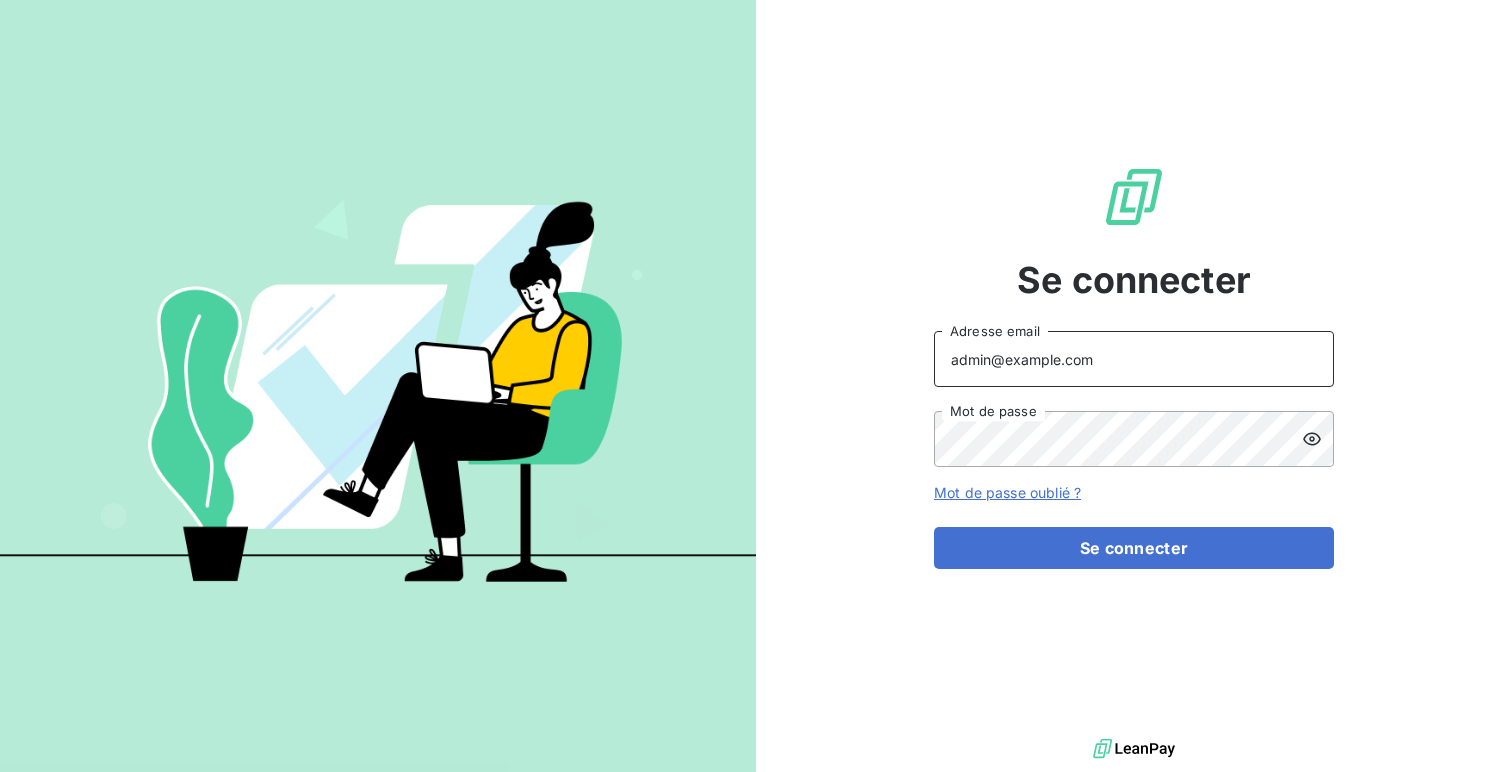 type on "admin@example.com" 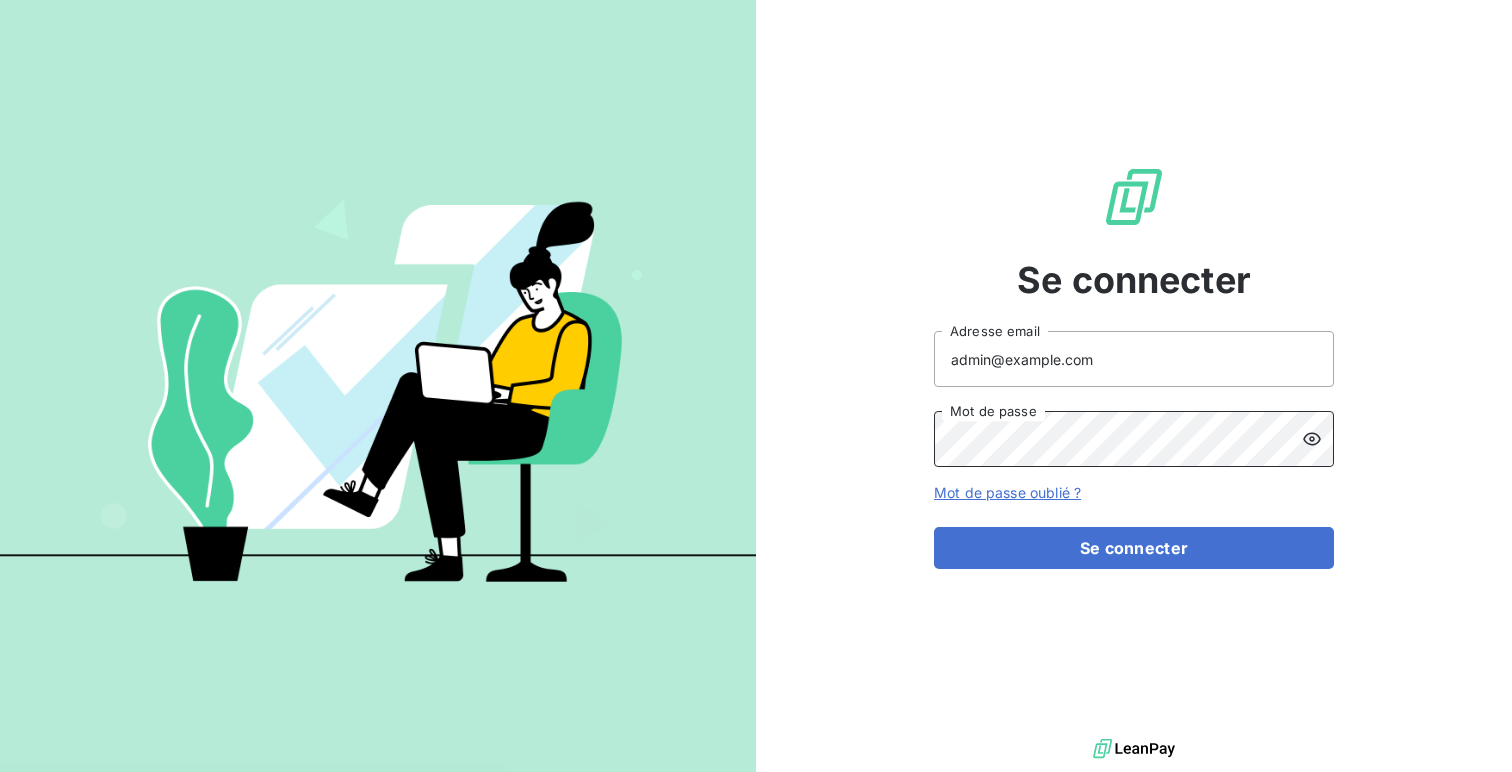 click on "Se connecter" at bounding box center [1134, 548] 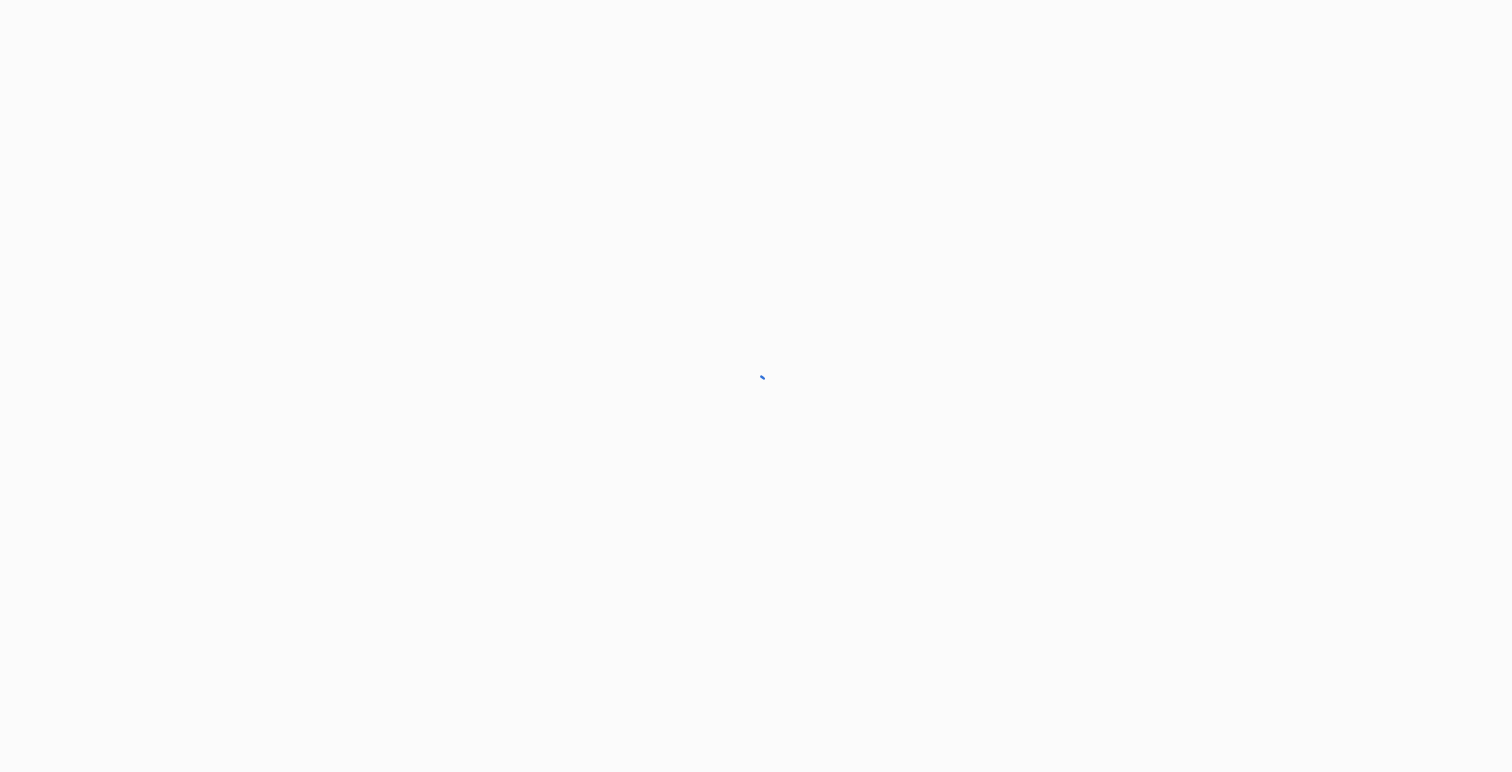 scroll, scrollTop: 0, scrollLeft: 0, axis: both 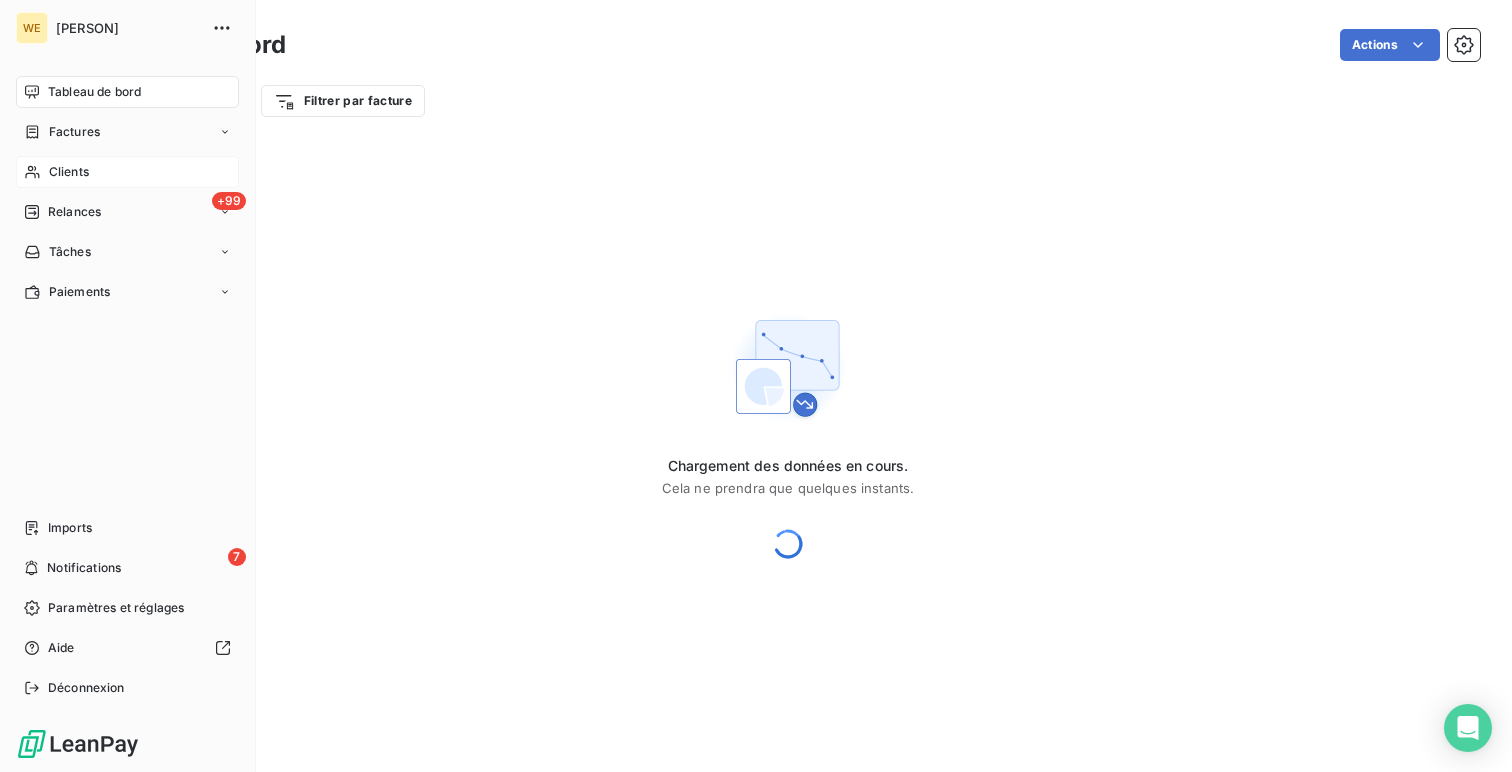 click on "Clients" at bounding box center (127, 172) 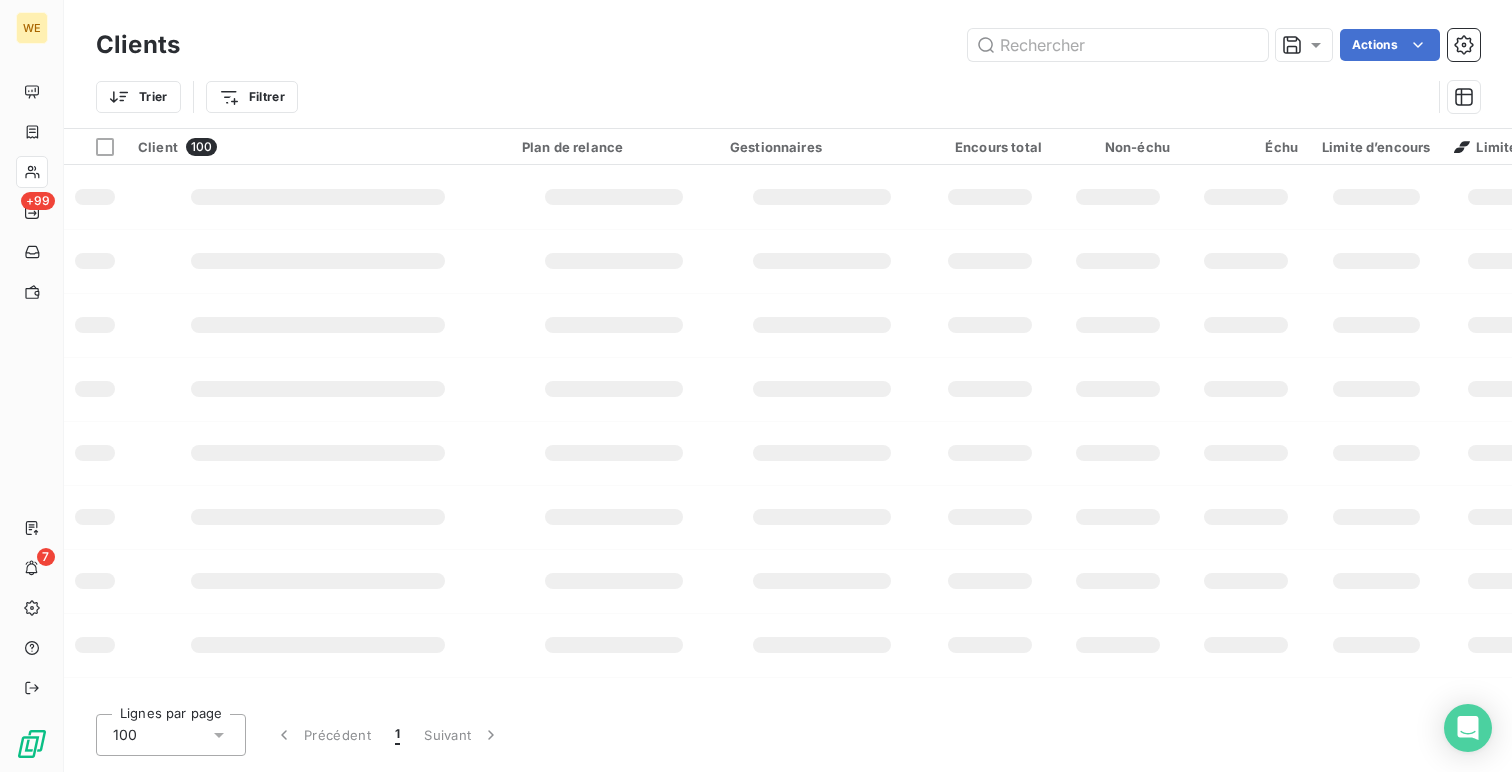 type on "[CODE]" 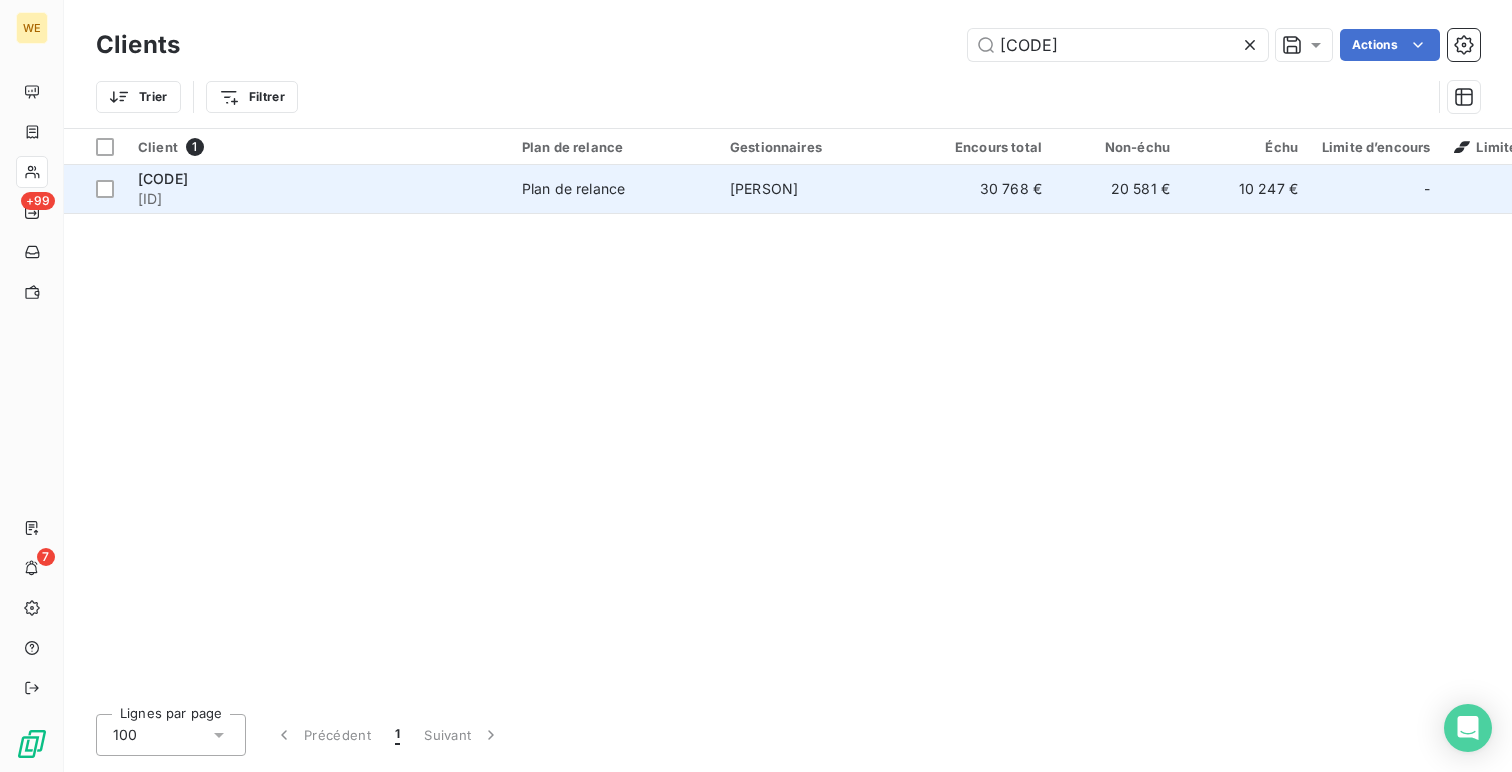 click on "[CODE]" at bounding box center (318, 179) 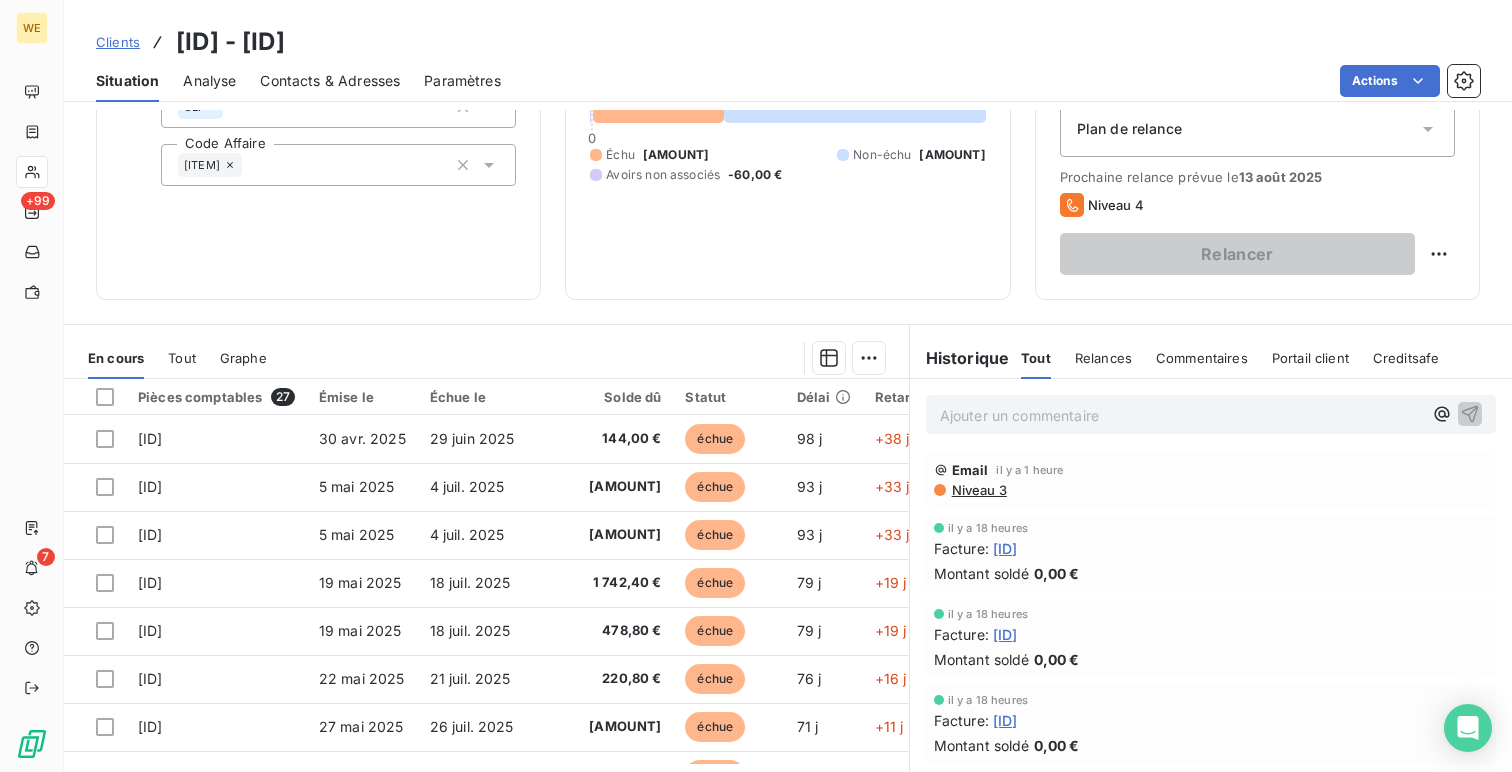 scroll, scrollTop: 227, scrollLeft: 0, axis: vertical 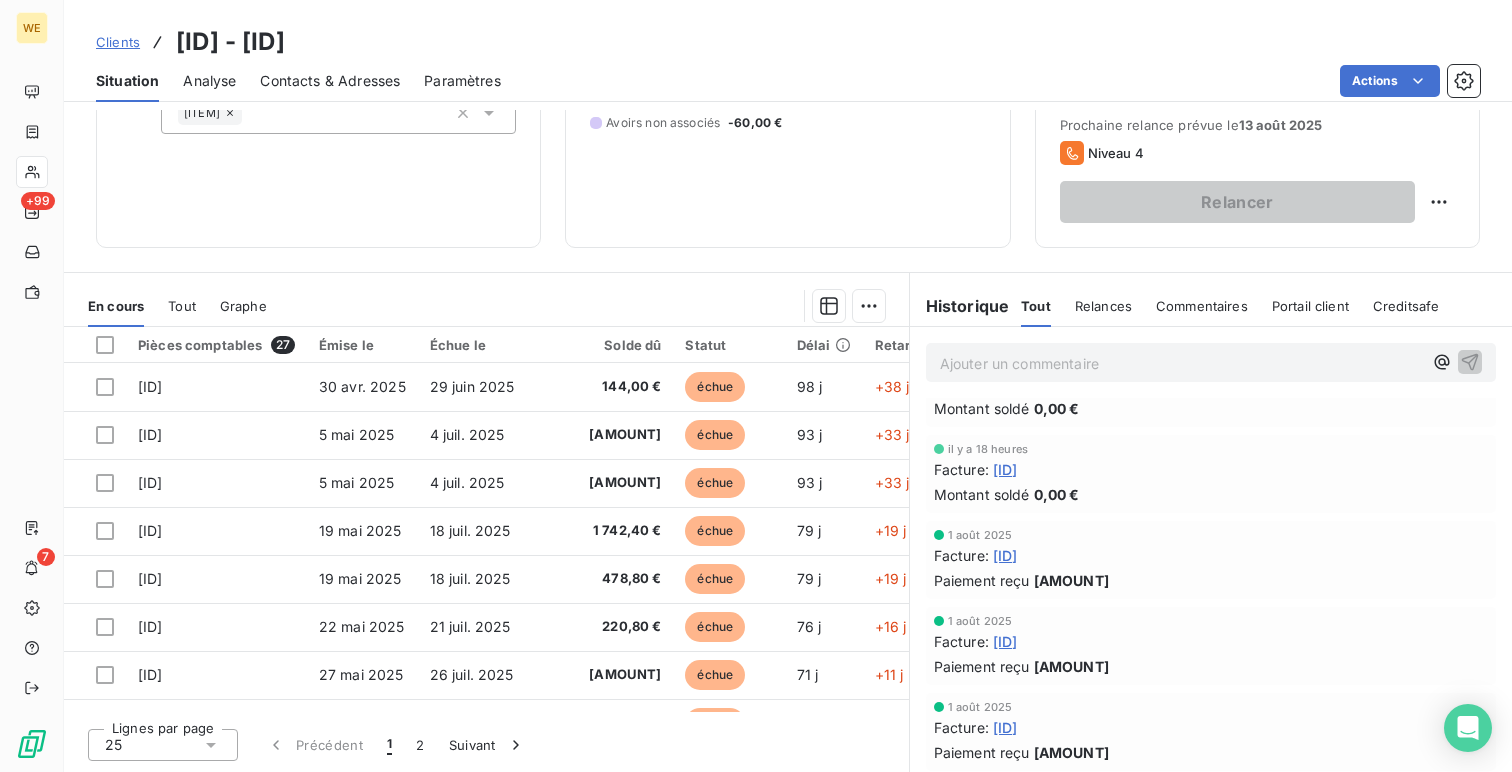 click on "[ID]" at bounding box center (1005, 555) 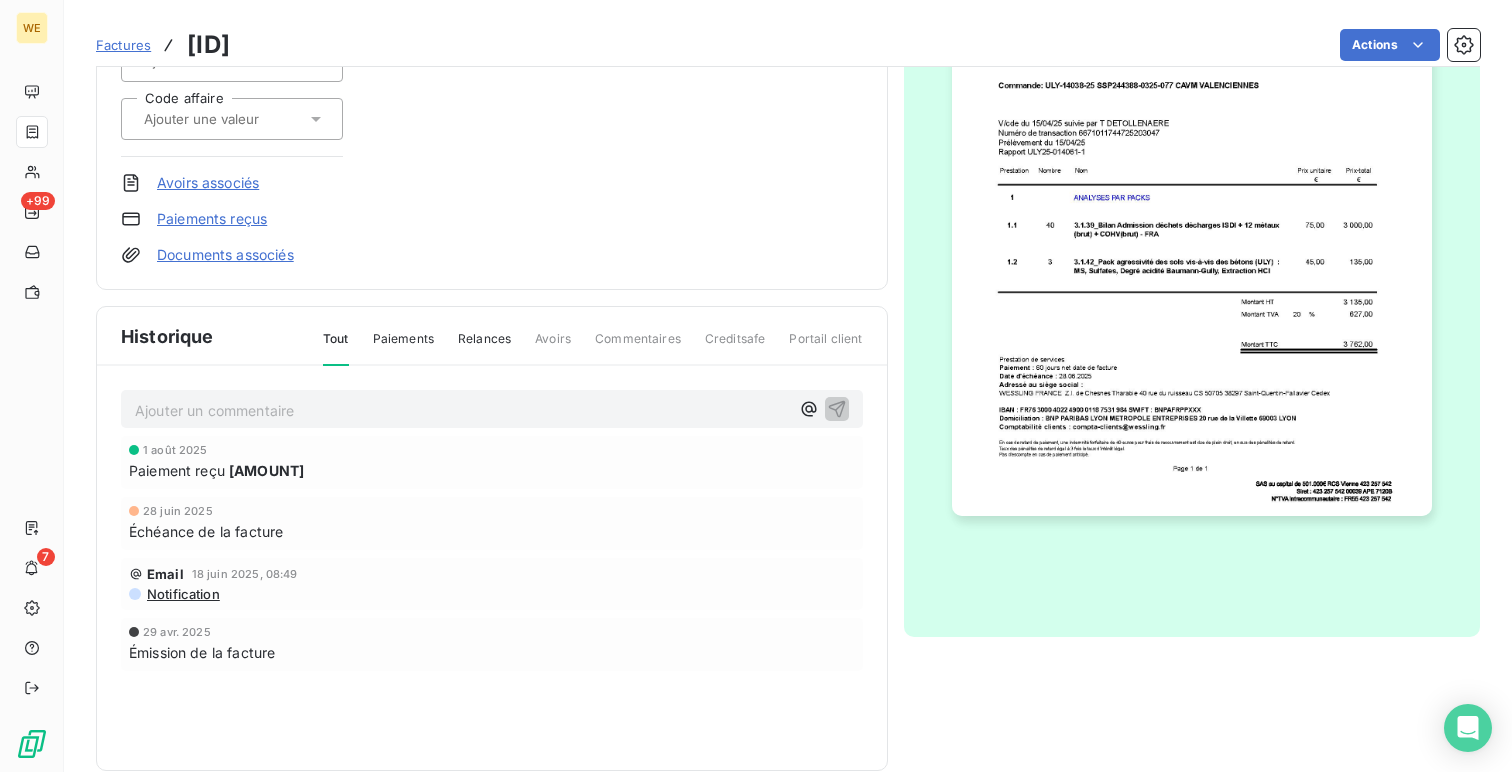 scroll, scrollTop: 0, scrollLeft: 0, axis: both 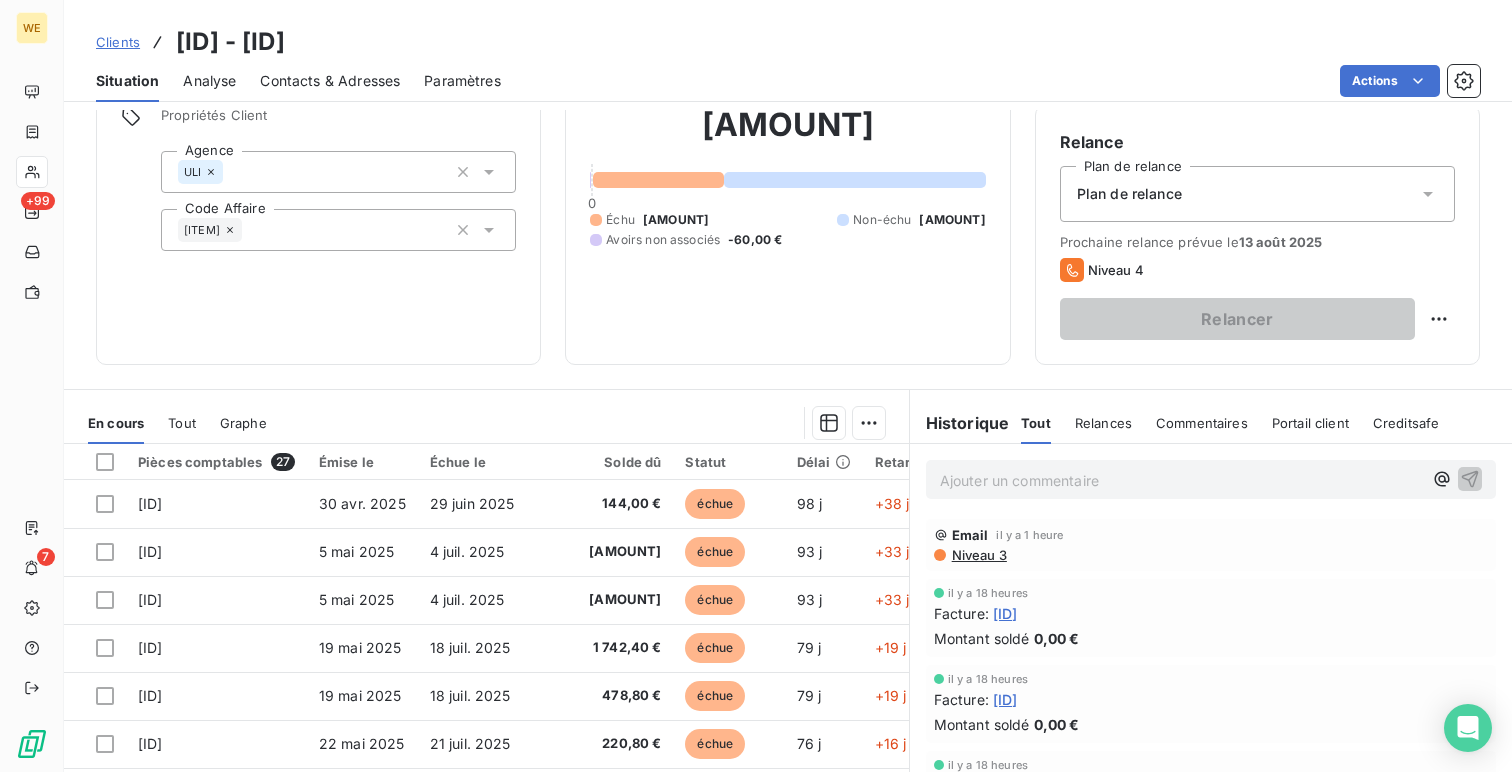 click on "[ID]" at bounding box center [1005, 613] 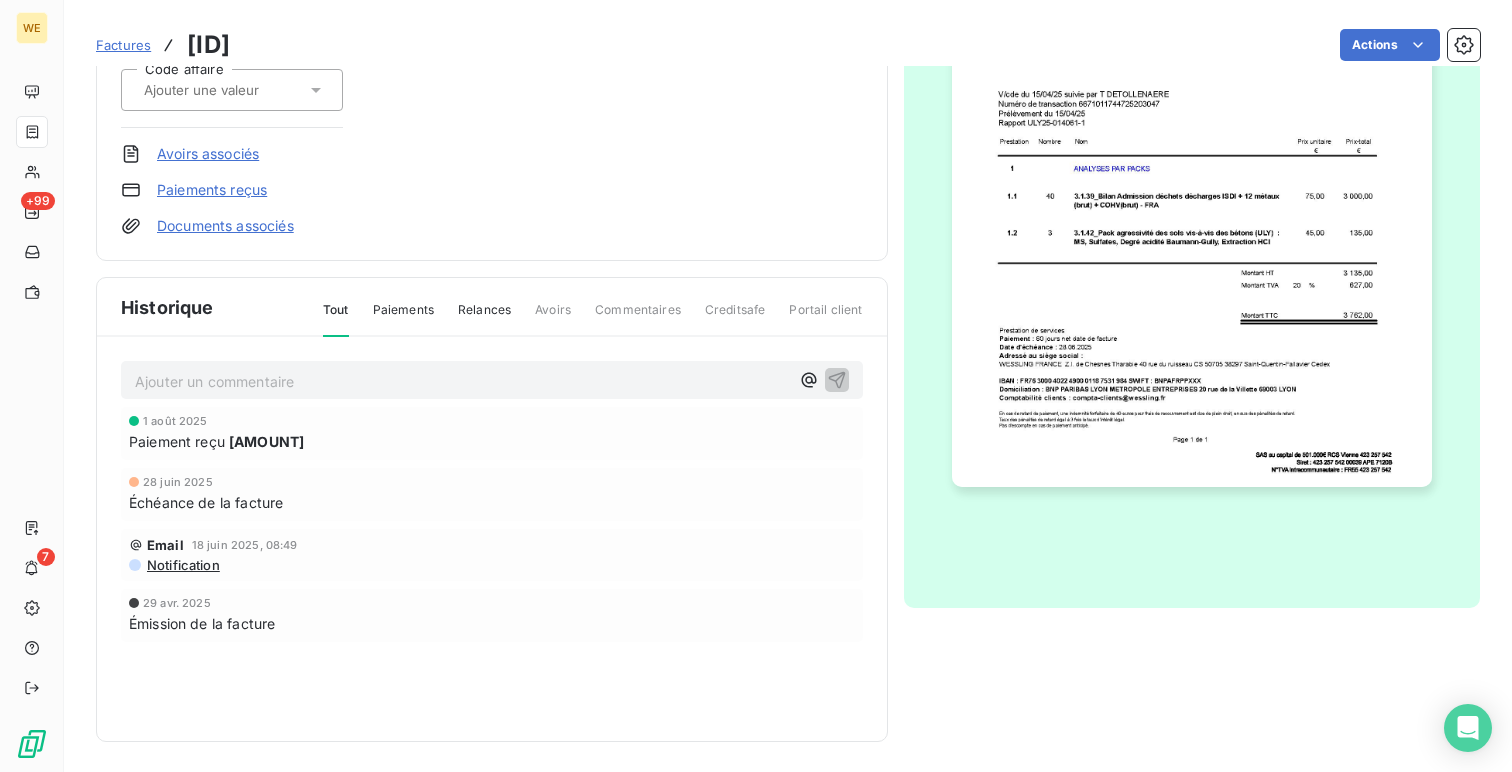 scroll, scrollTop: 0, scrollLeft: 0, axis: both 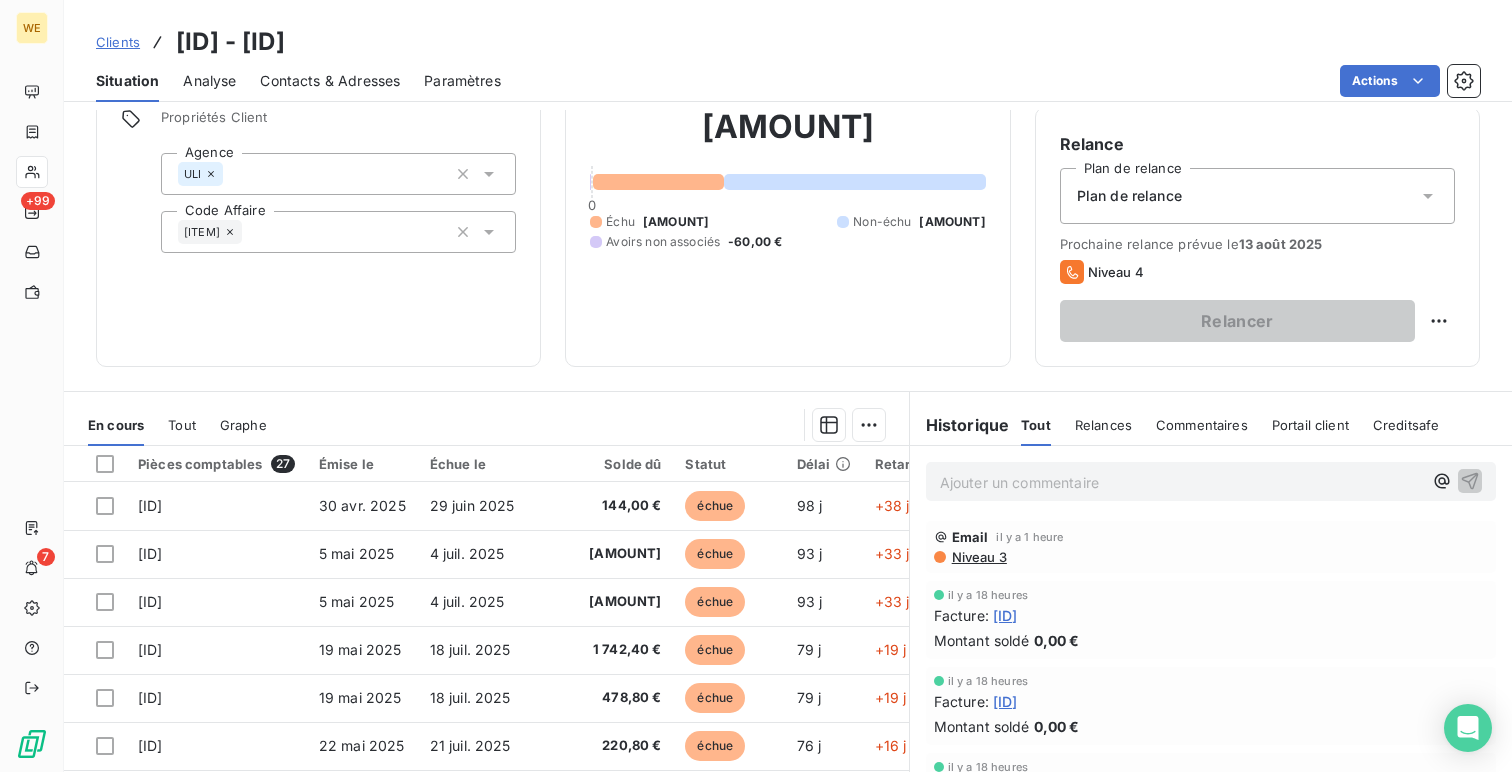 click on "[ID]" at bounding box center [1005, 615] 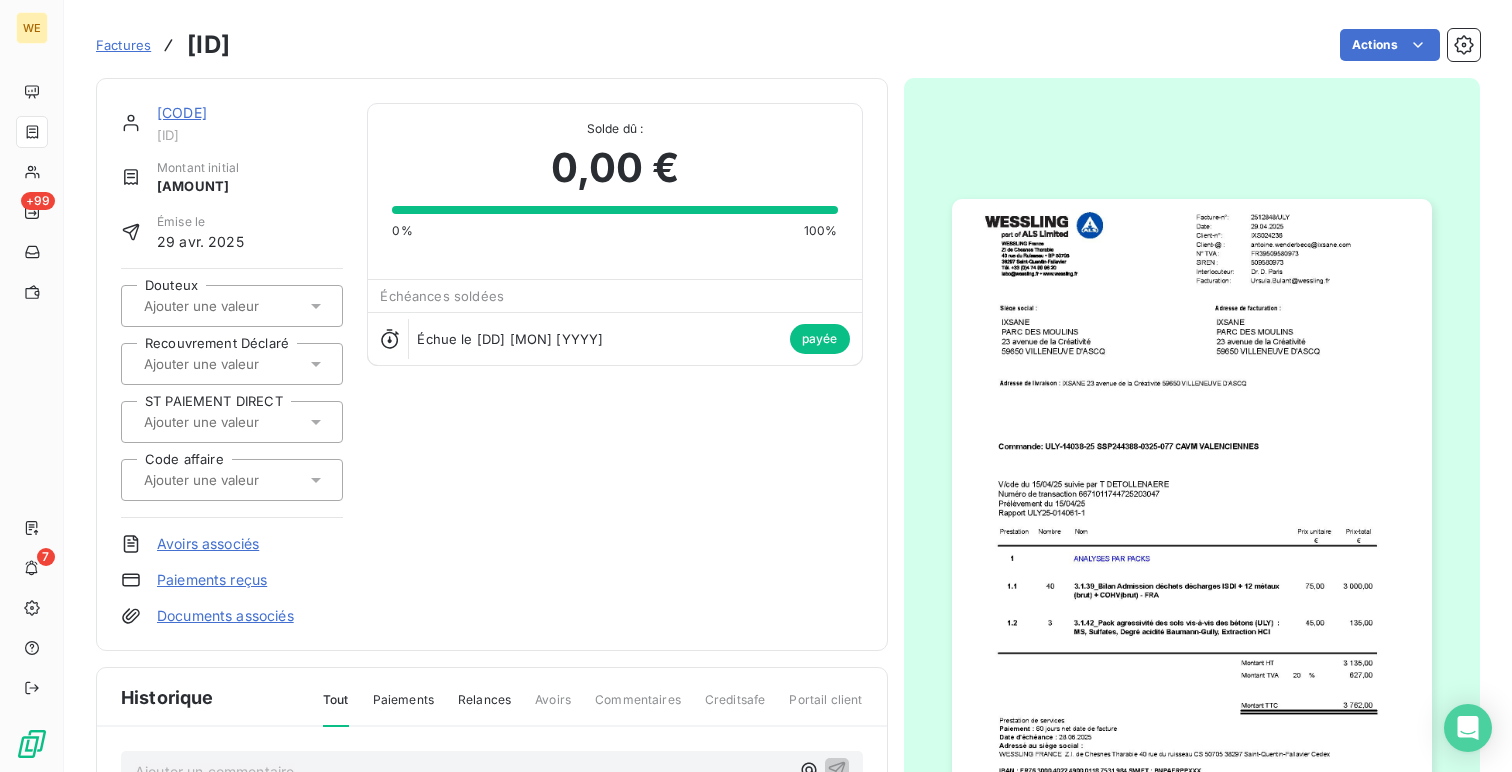 drag, startPoint x: 359, startPoint y: 53, endPoint x: 187, endPoint y: 49, distance: 172.04651 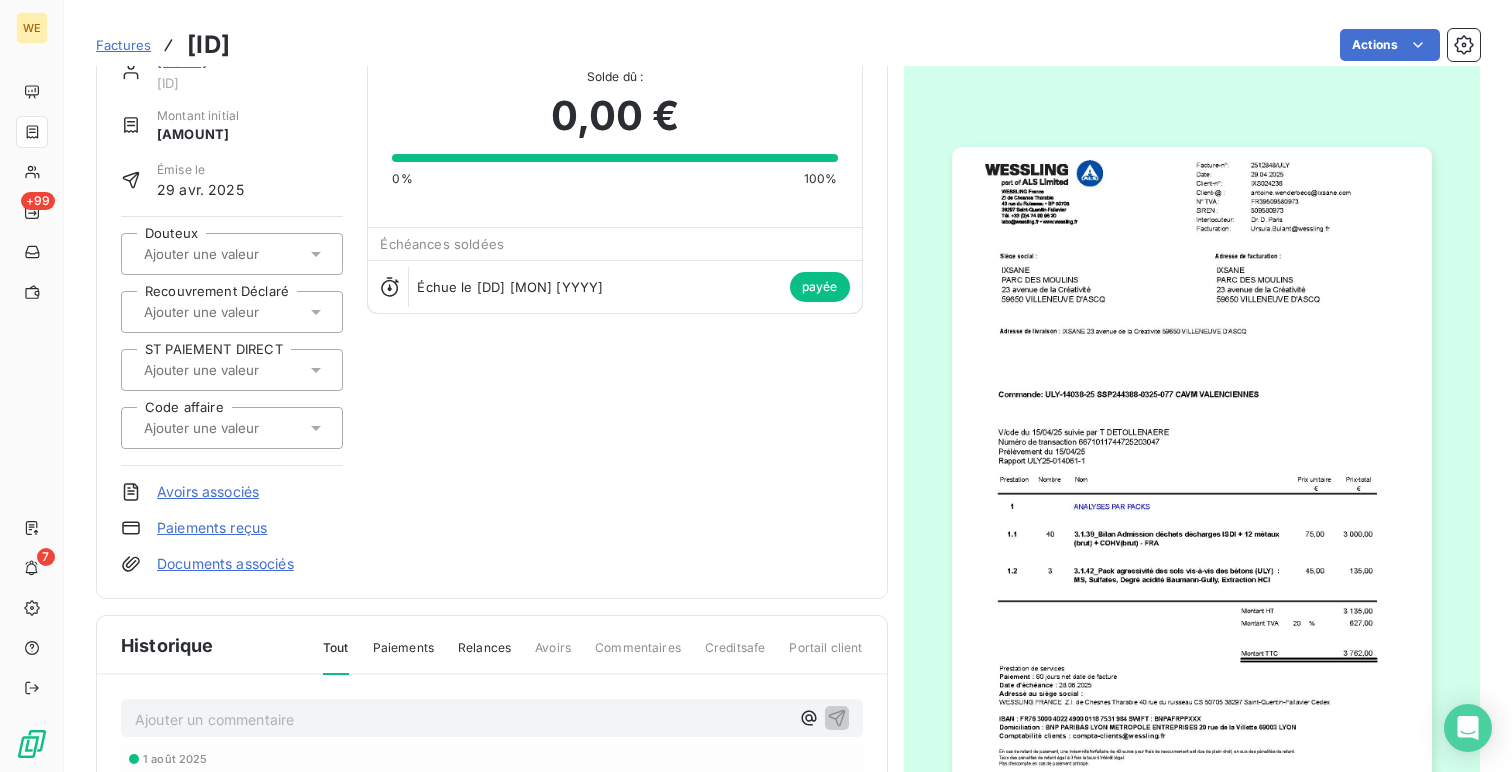 scroll, scrollTop: 0, scrollLeft: 0, axis: both 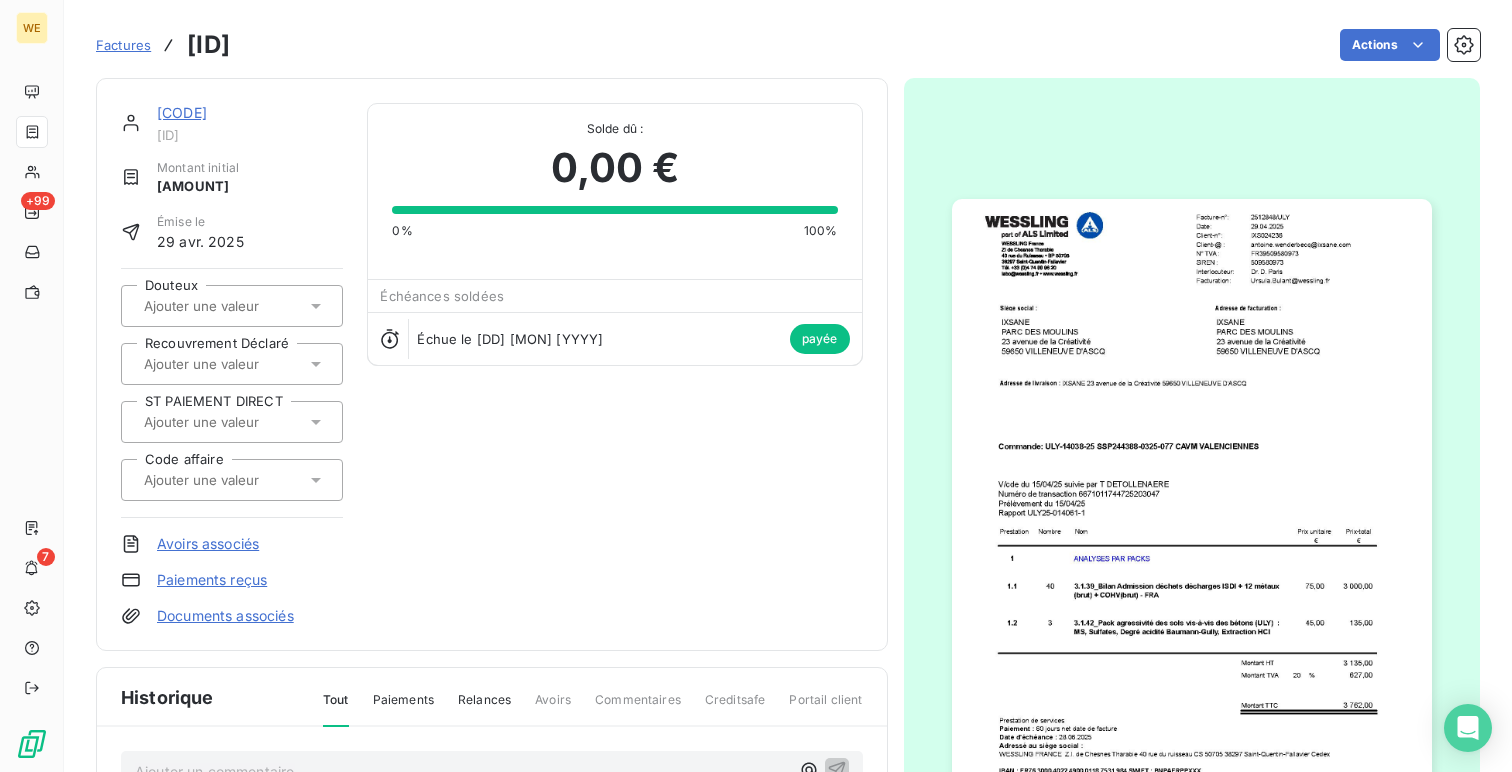 click on "[CODE]" at bounding box center [182, 112] 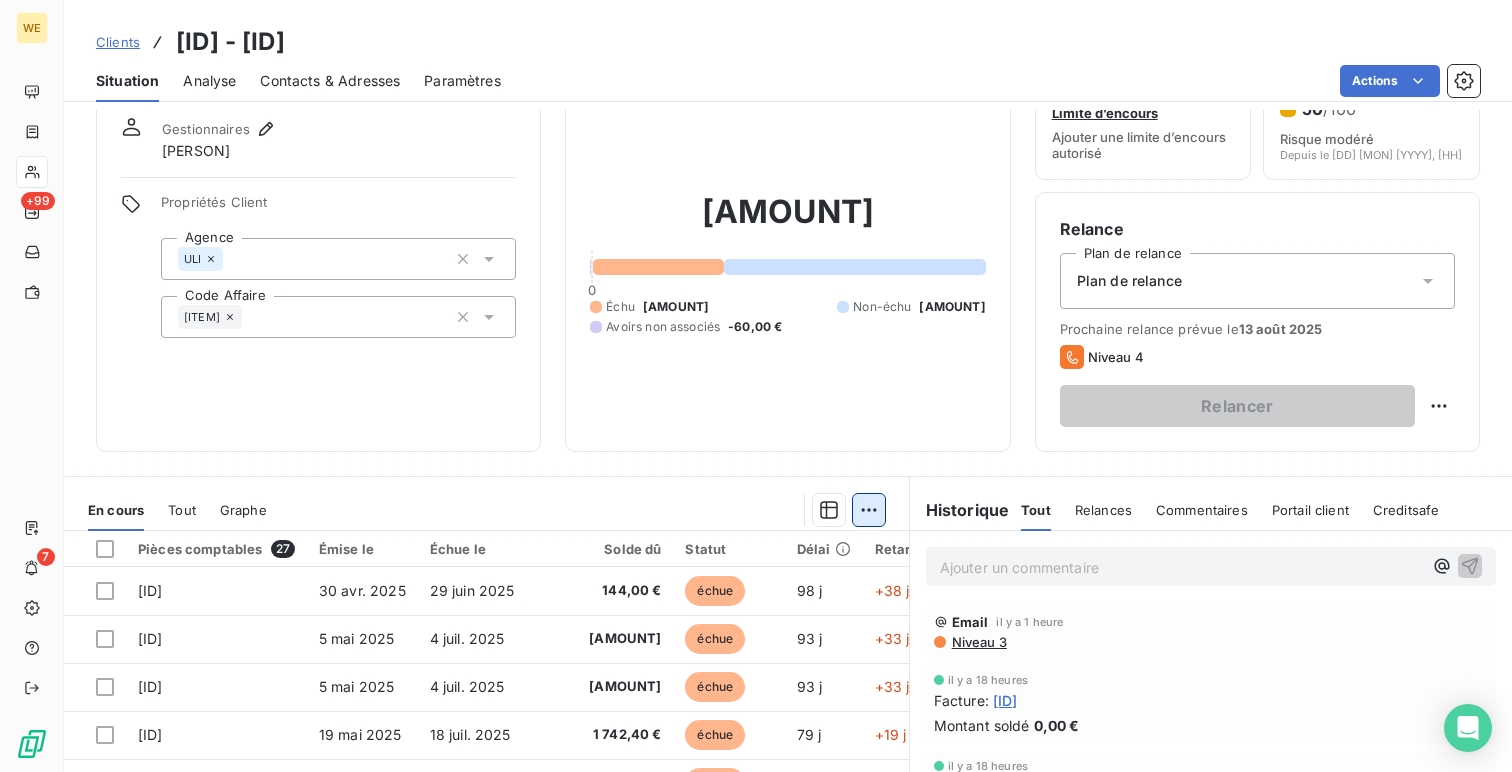 scroll, scrollTop: 0, scrollLeft: 0, axis: both 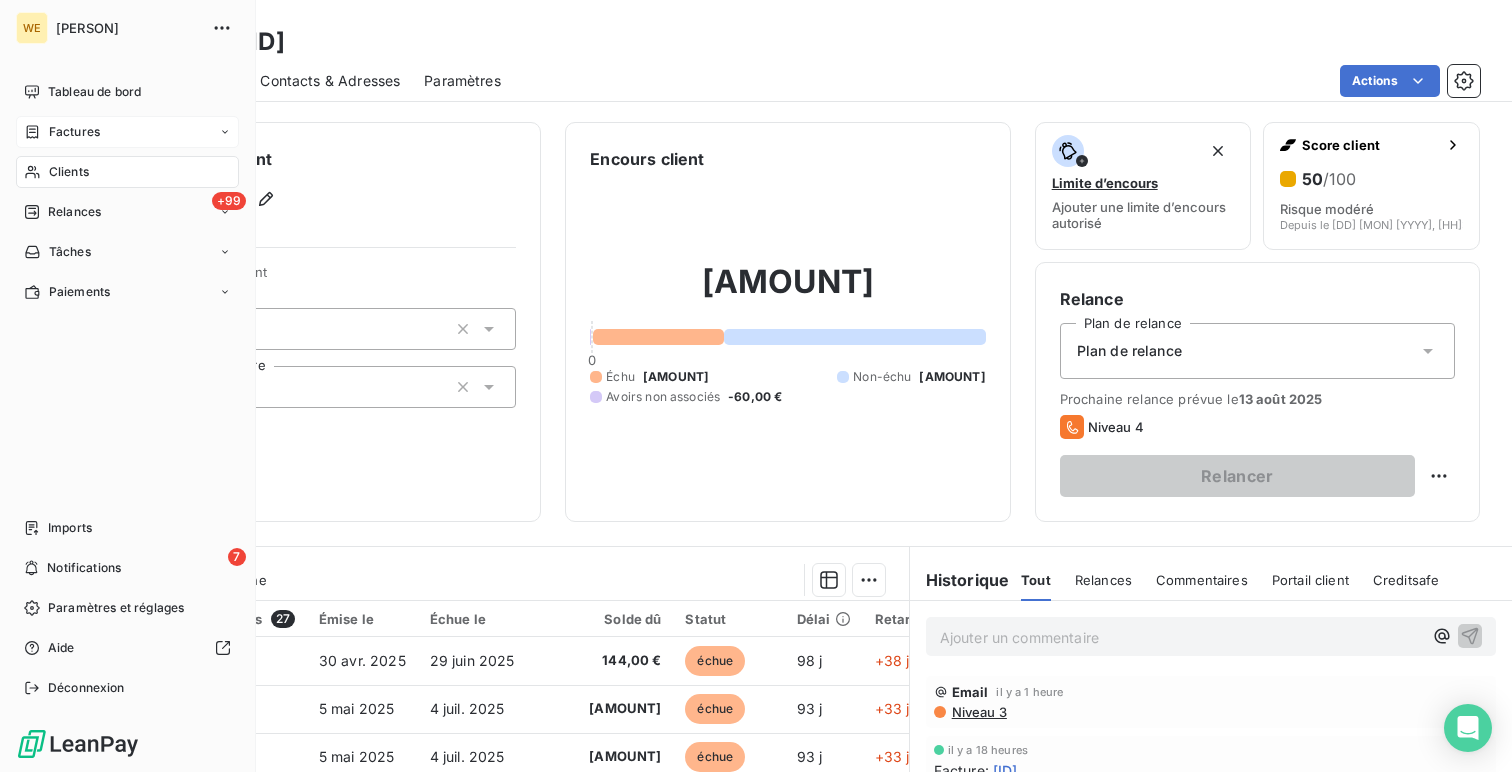click on "Factures" at bounding box center [74, 132] 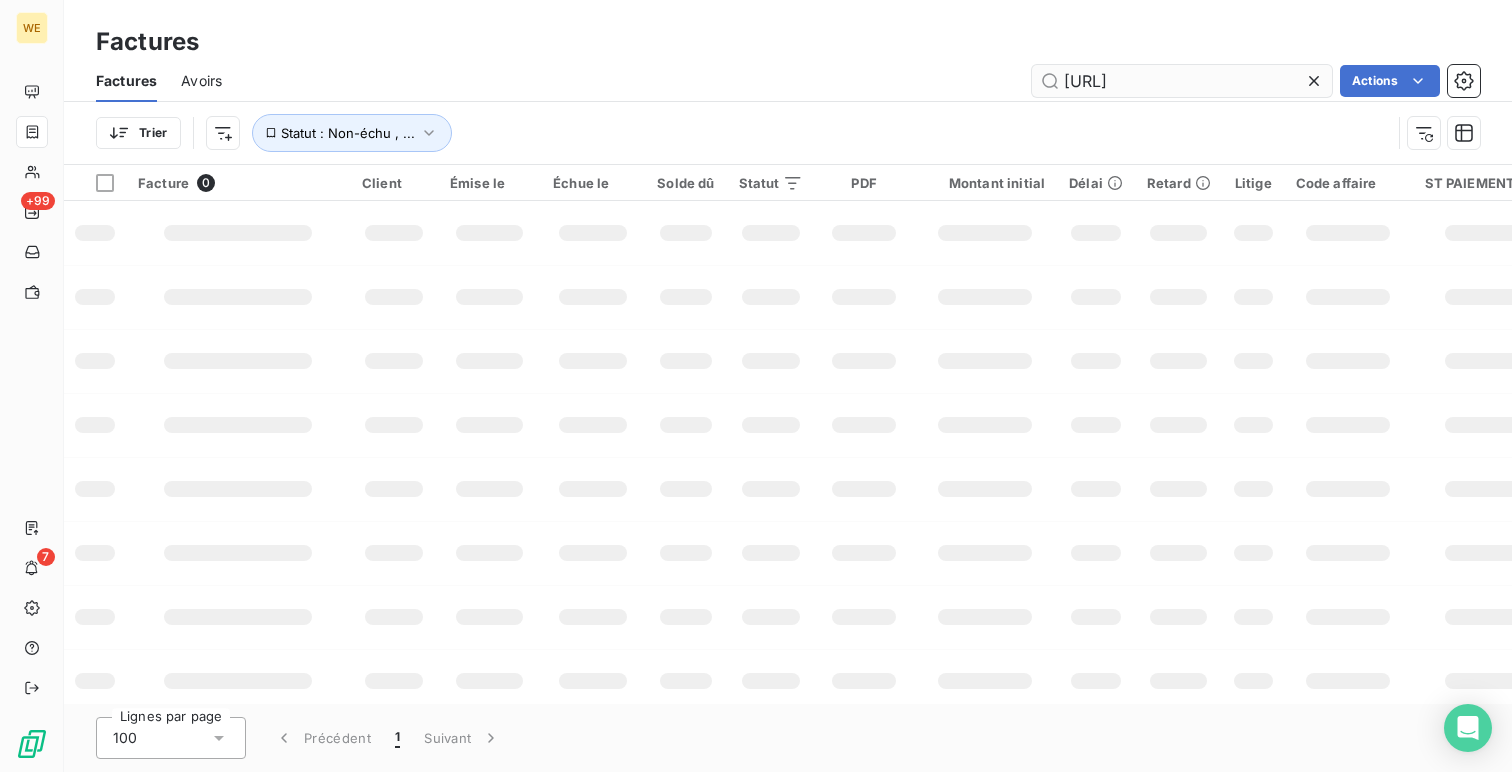 scroll, scrollTop: 0, scrollLeft: 405, axis: horizontal 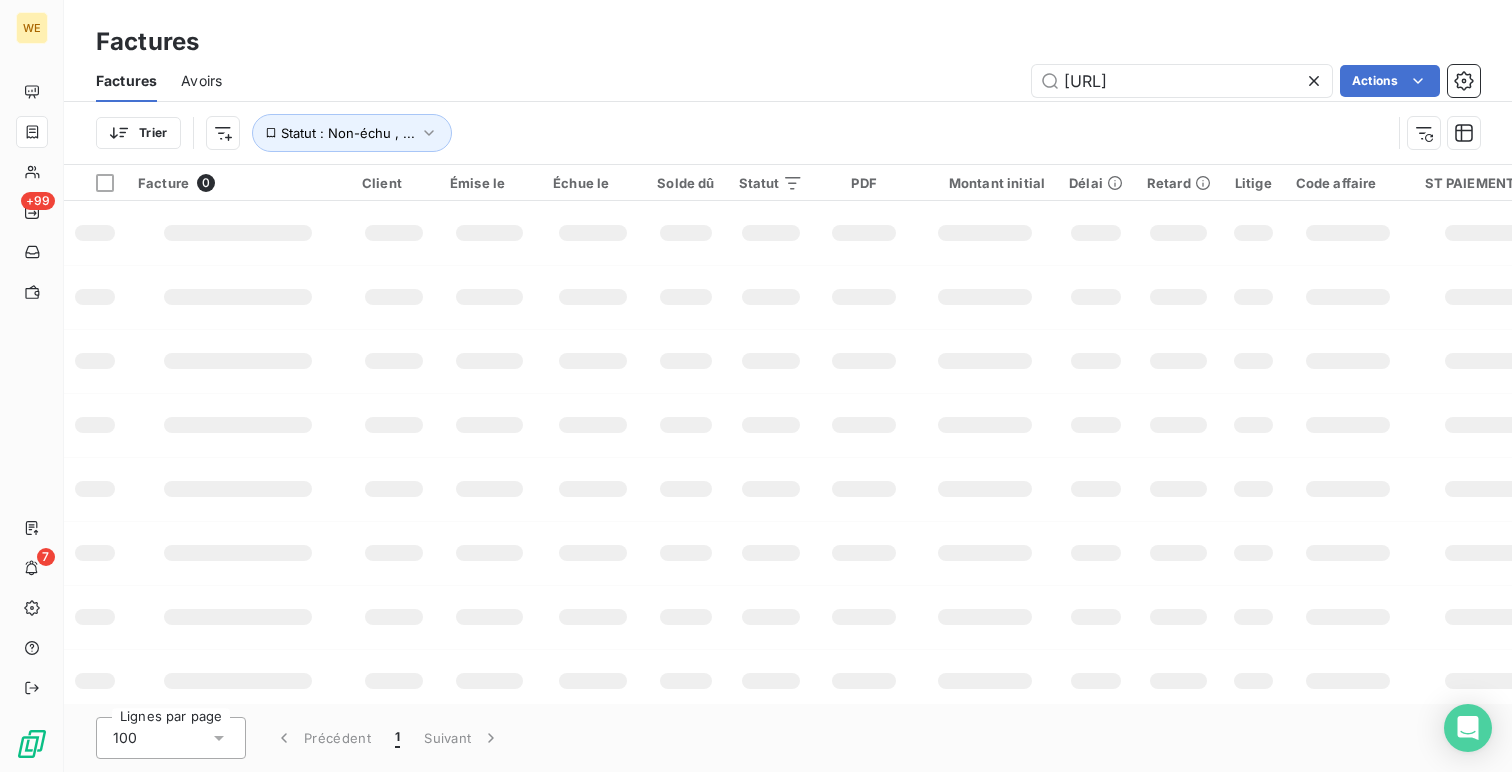 type on "[URL]" 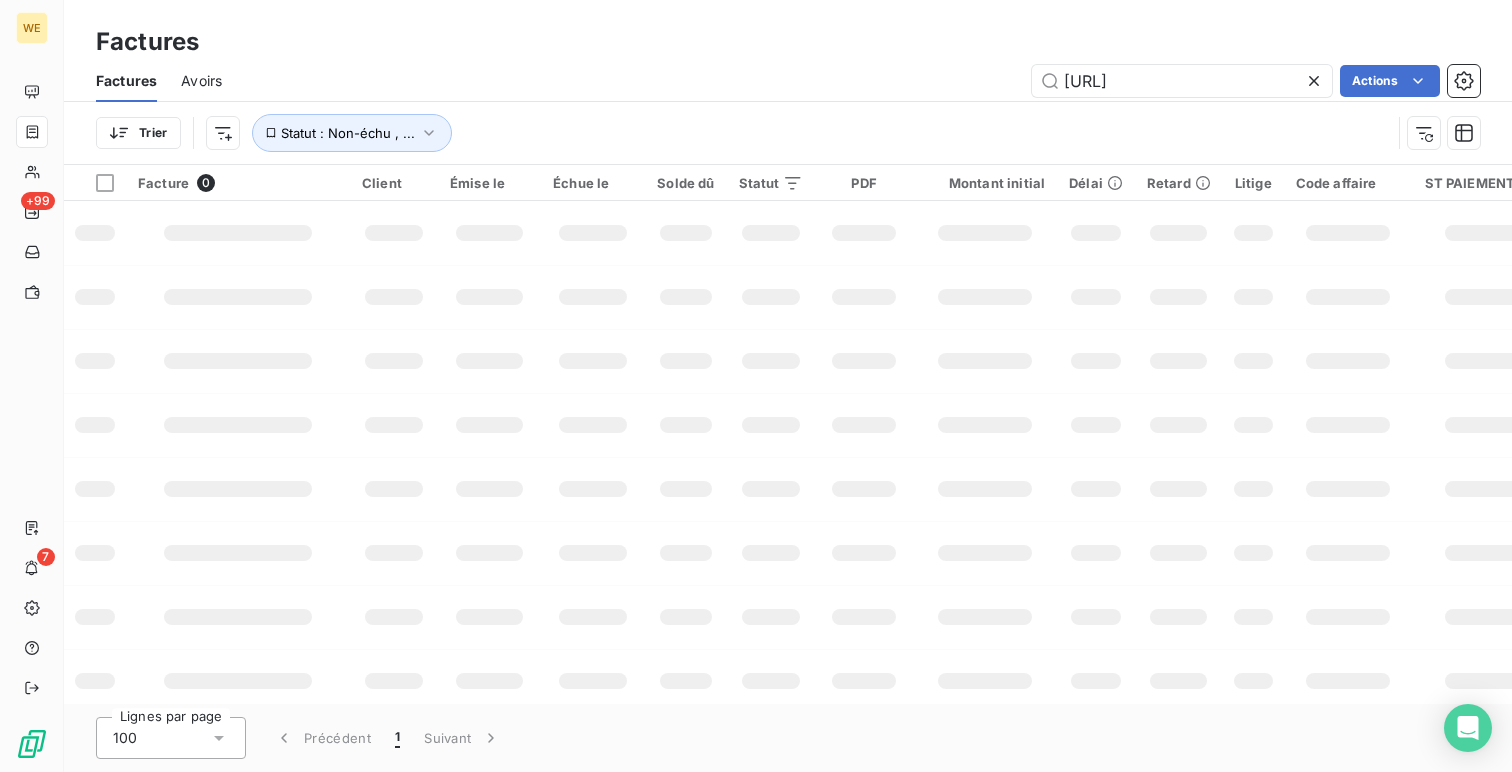 scroll, scrollTop: 0, scrollLeft: 0, axis: both 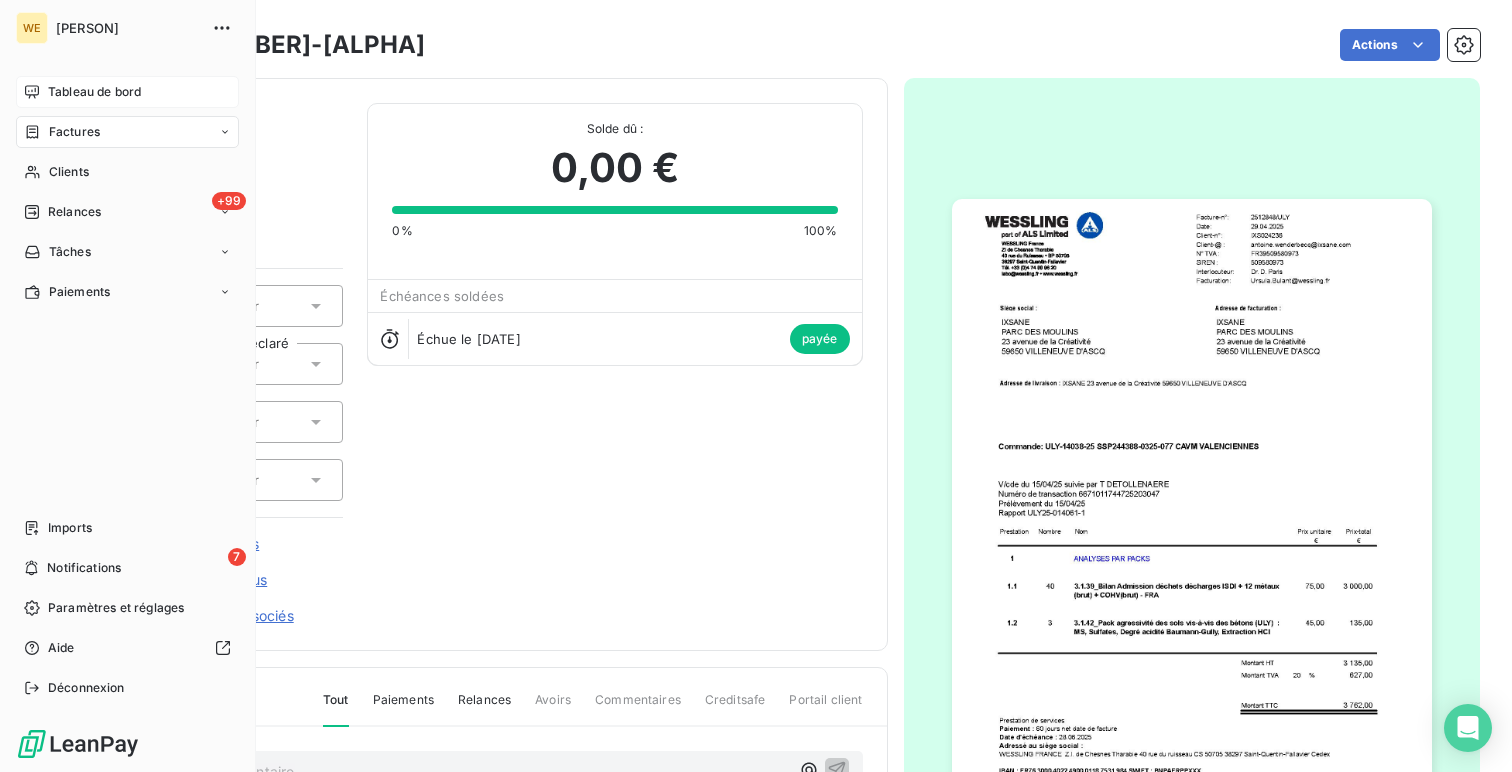 click on "Tableau de bord" at bounding box center [127, 92] 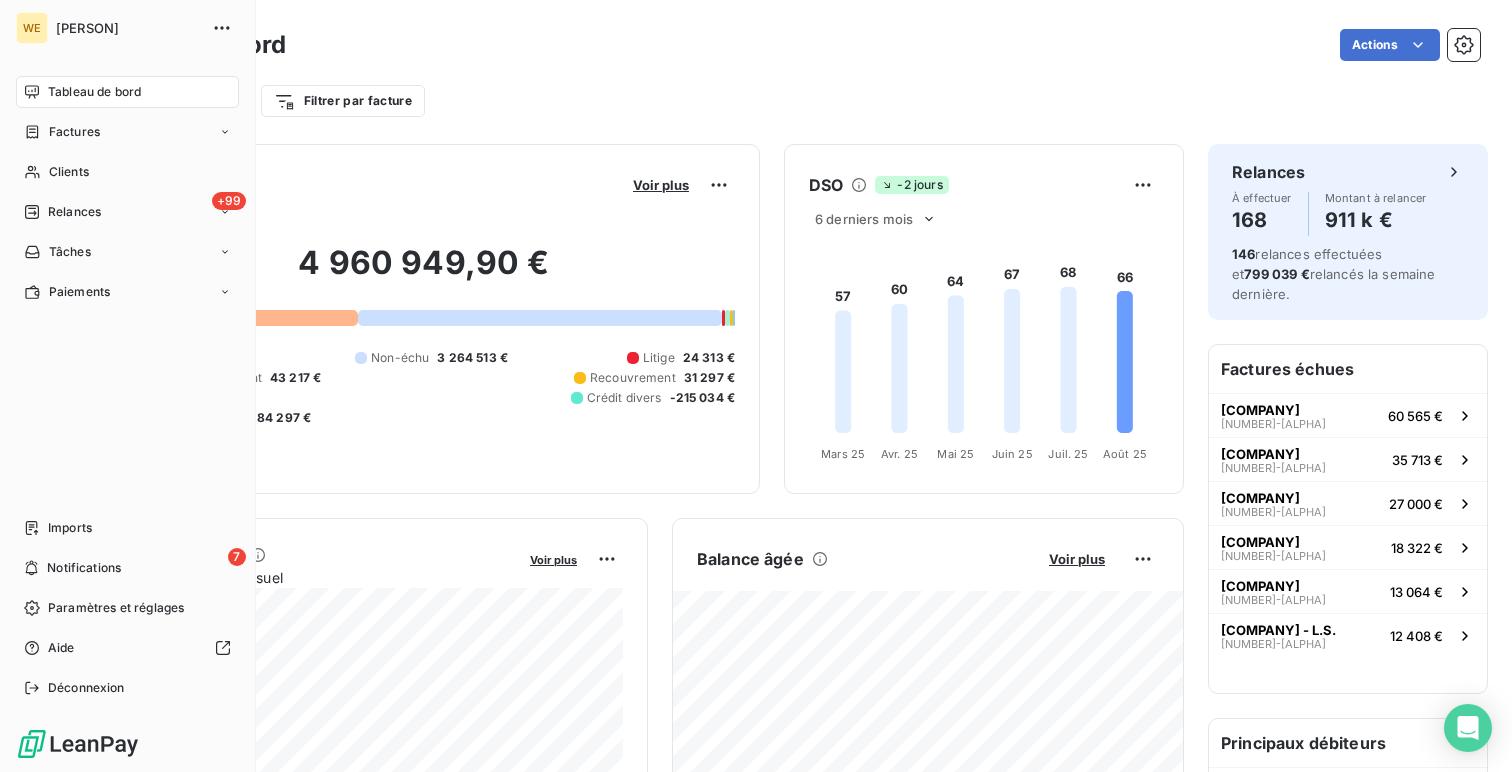 click on "Déconnexion" at bounding box center (86, 688) 